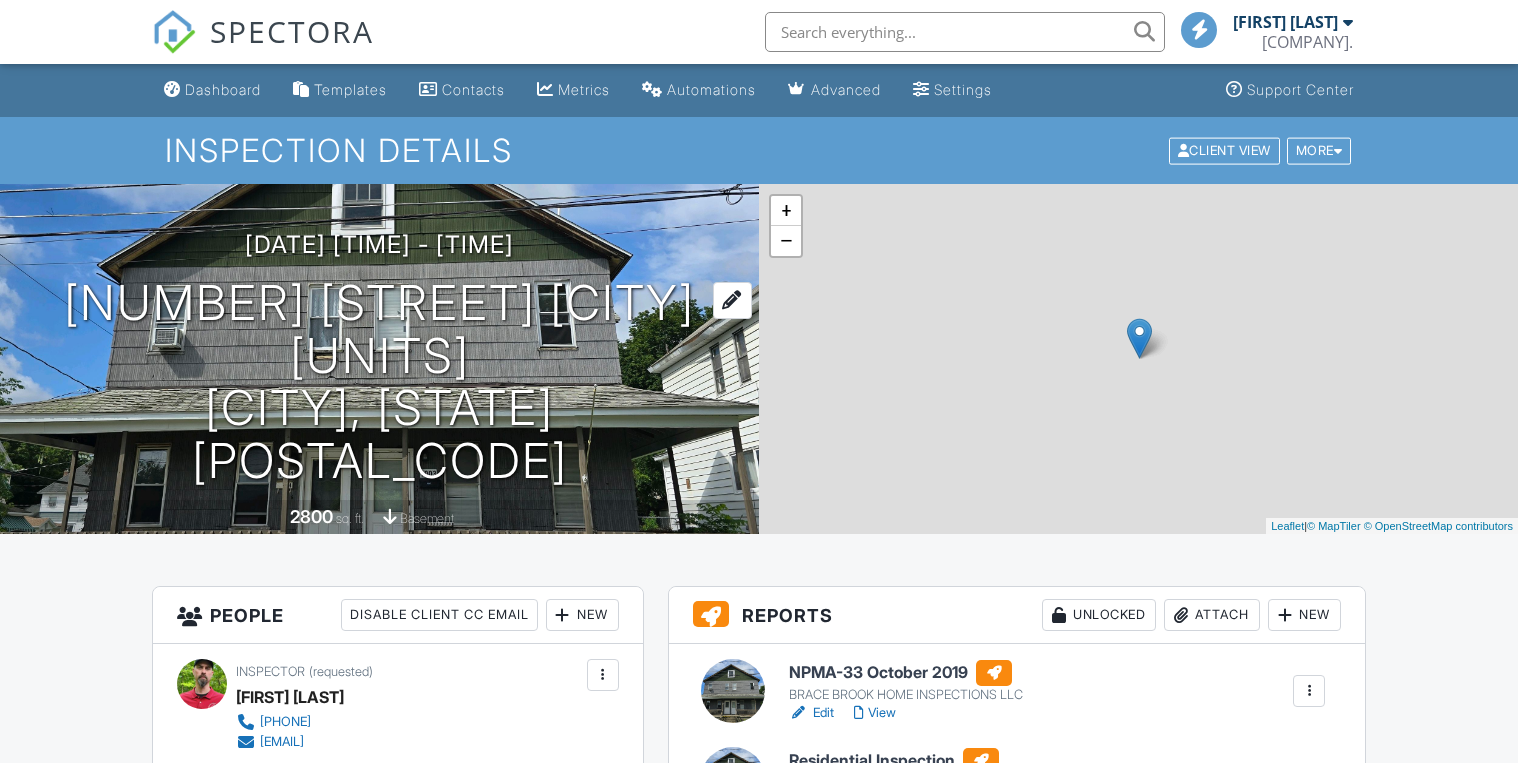 scroll, scrollTop: 0, scrollLeft: 0, axis: both 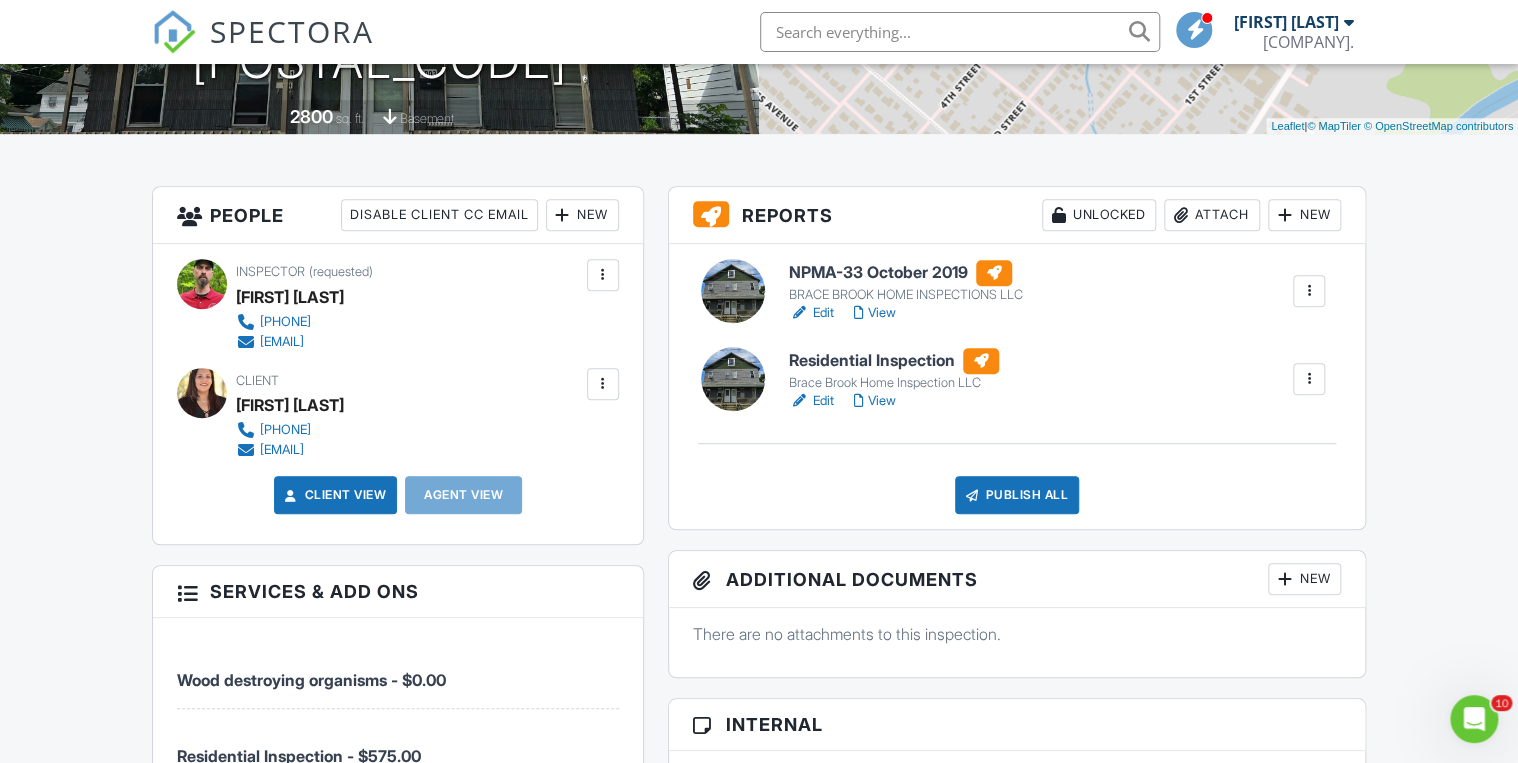 click on "Residential Inspection" at bounding box center (894, 361) 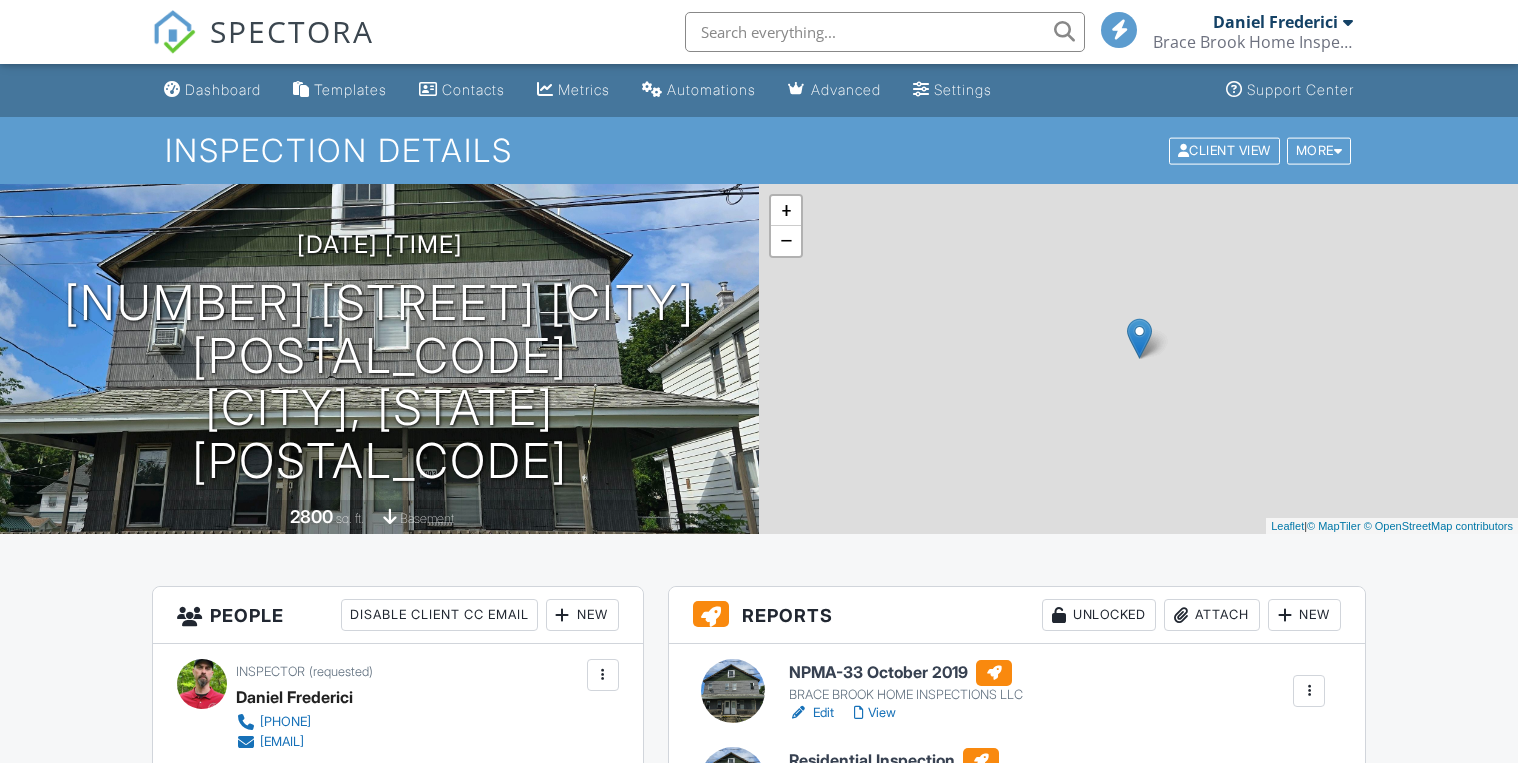 scroll, scrollTop: 0, scrollLeft: 0, axis: both 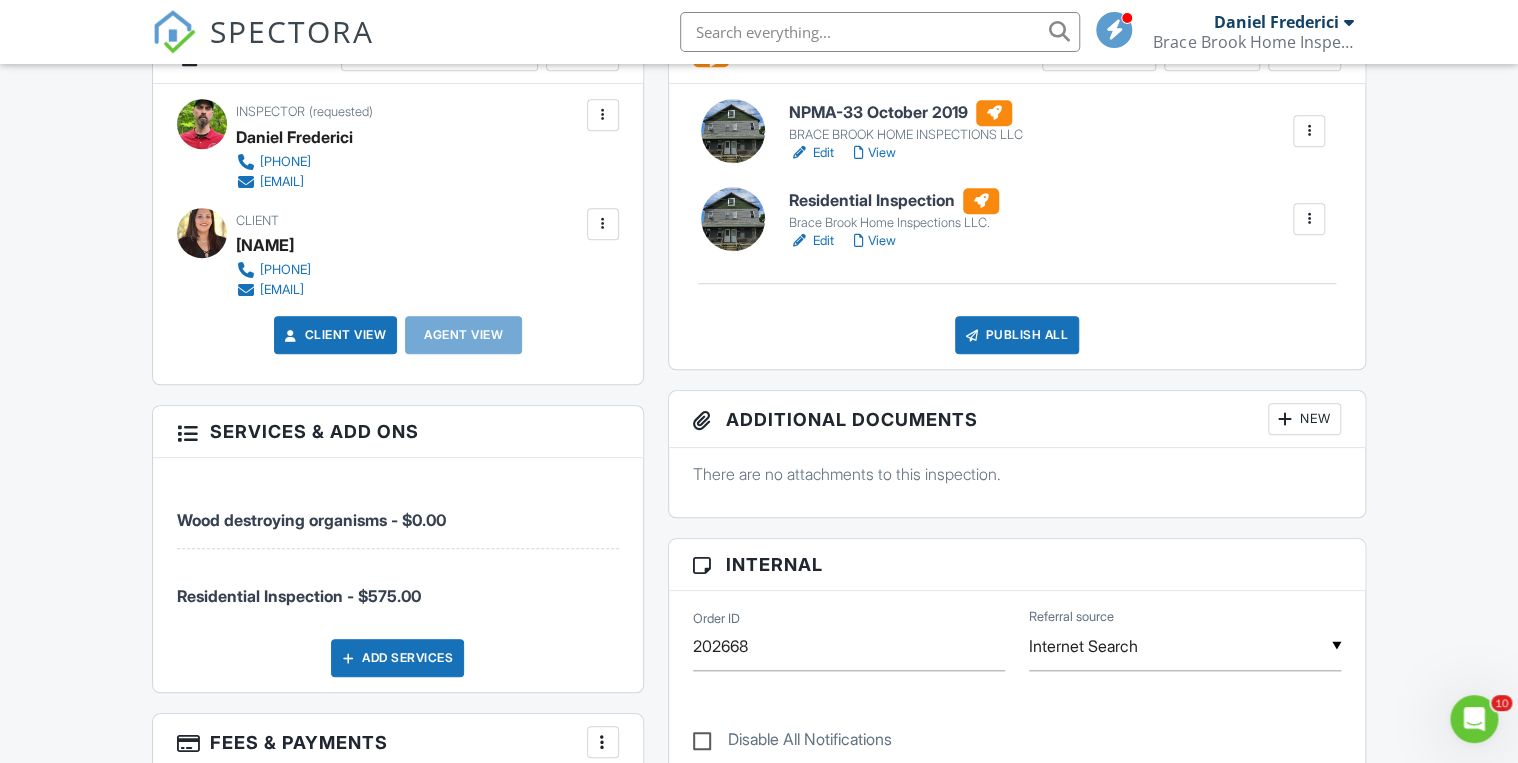 click on "View" at bounding box center (875, 241) 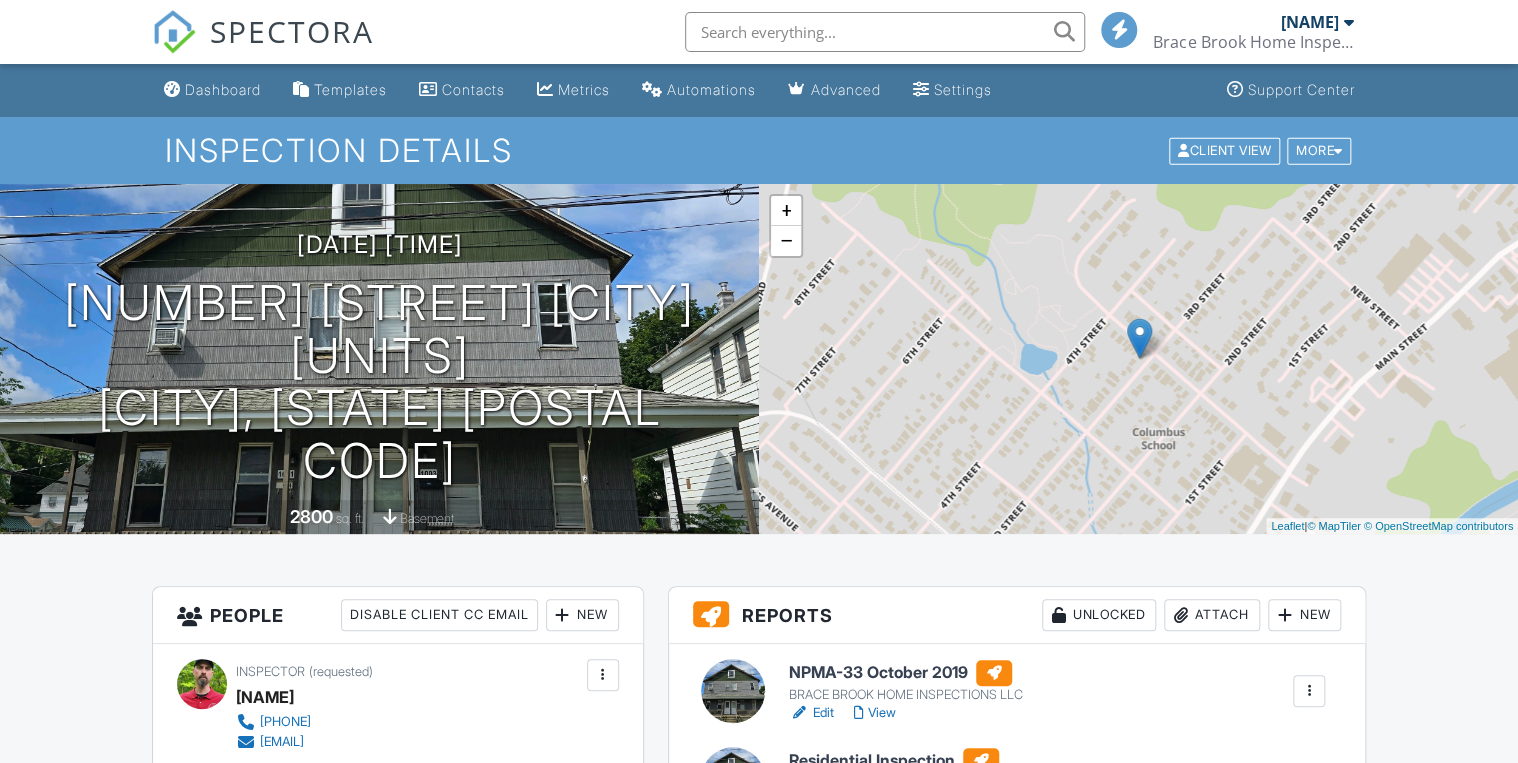 scroll, scrollTop: 480, scrollLeft: 0, axis: vertical 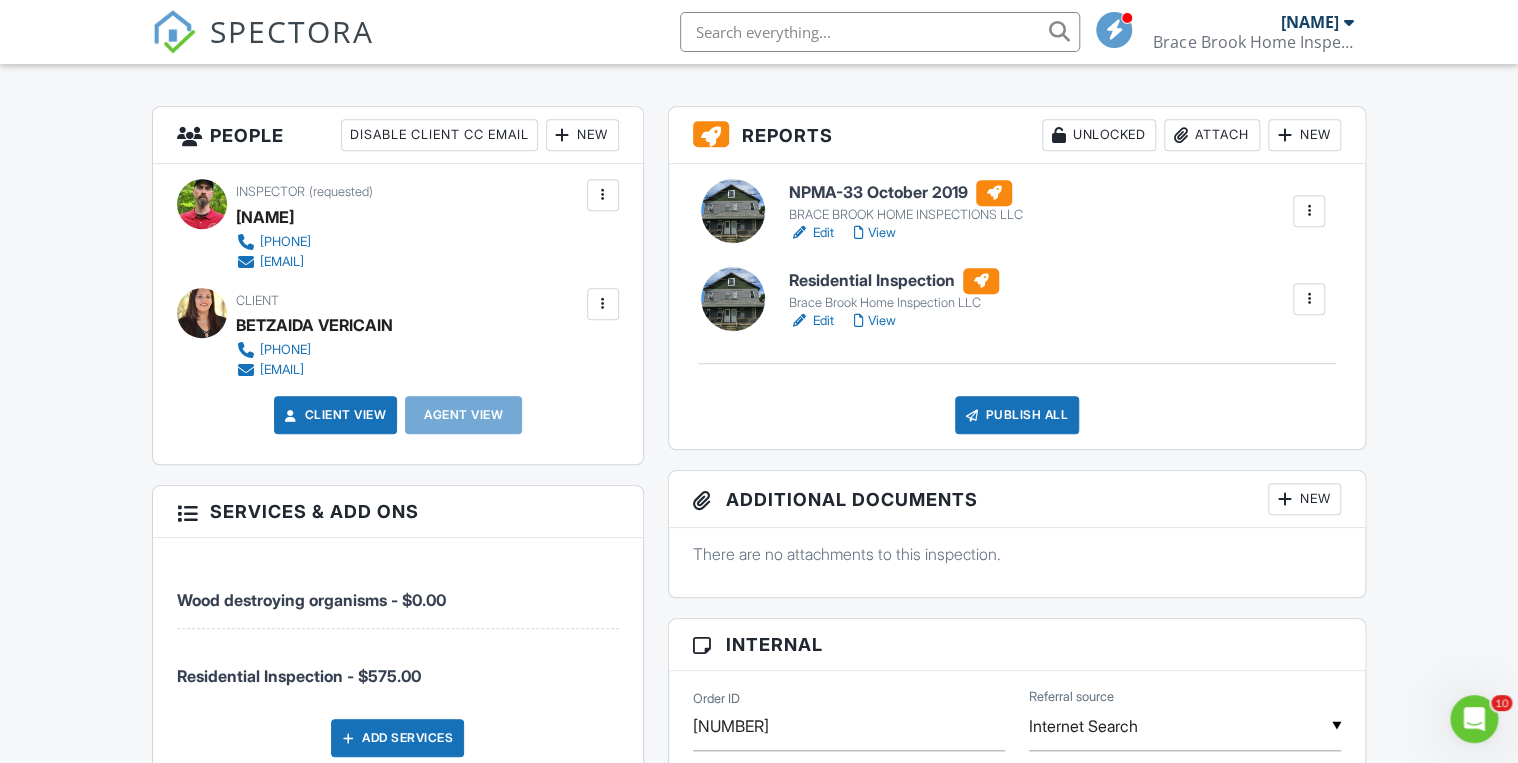 click on "Publish All" at bounding box center (1017, 415) 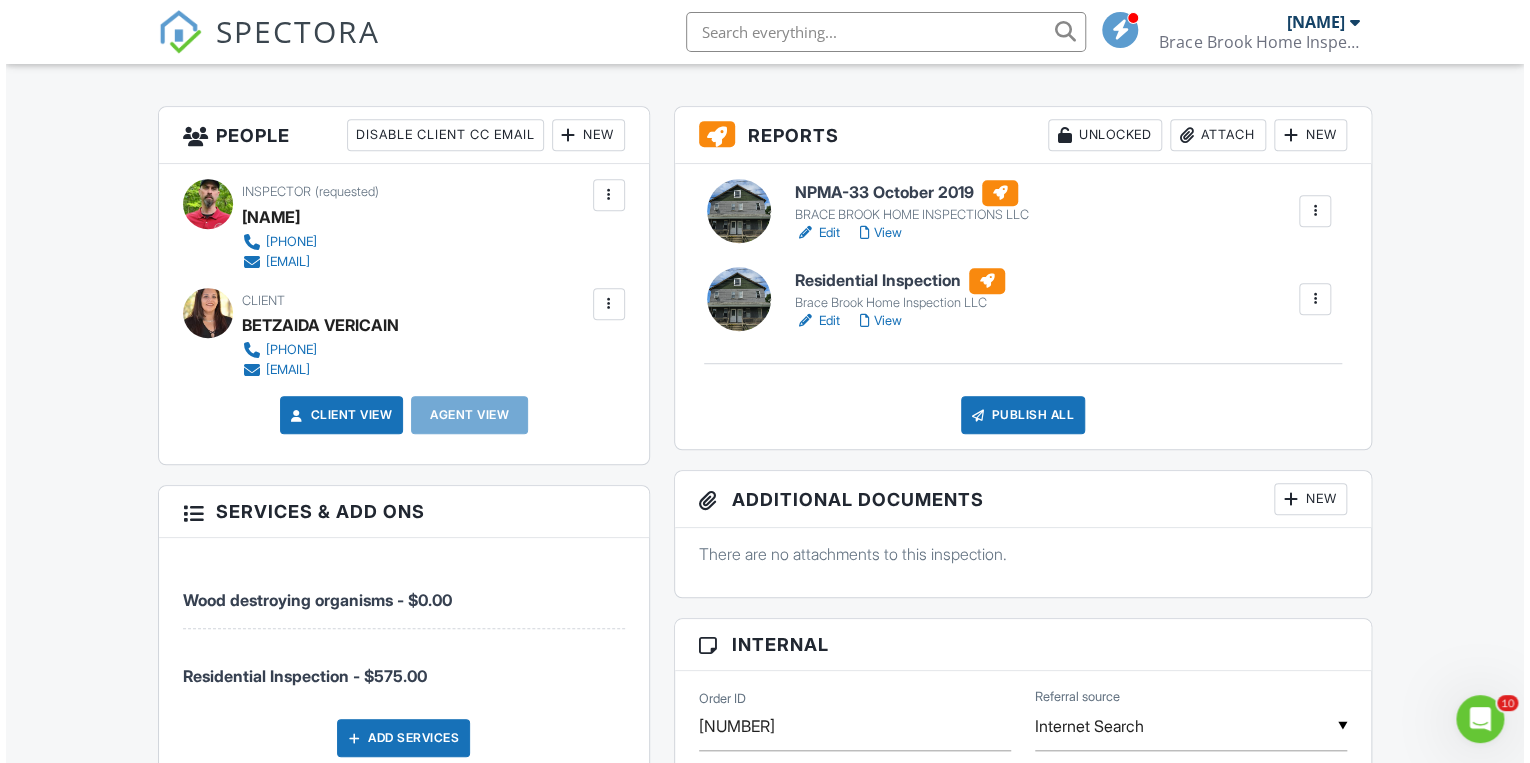 scroll, scrollTop: 0, scrollLeft: 0, axis: both 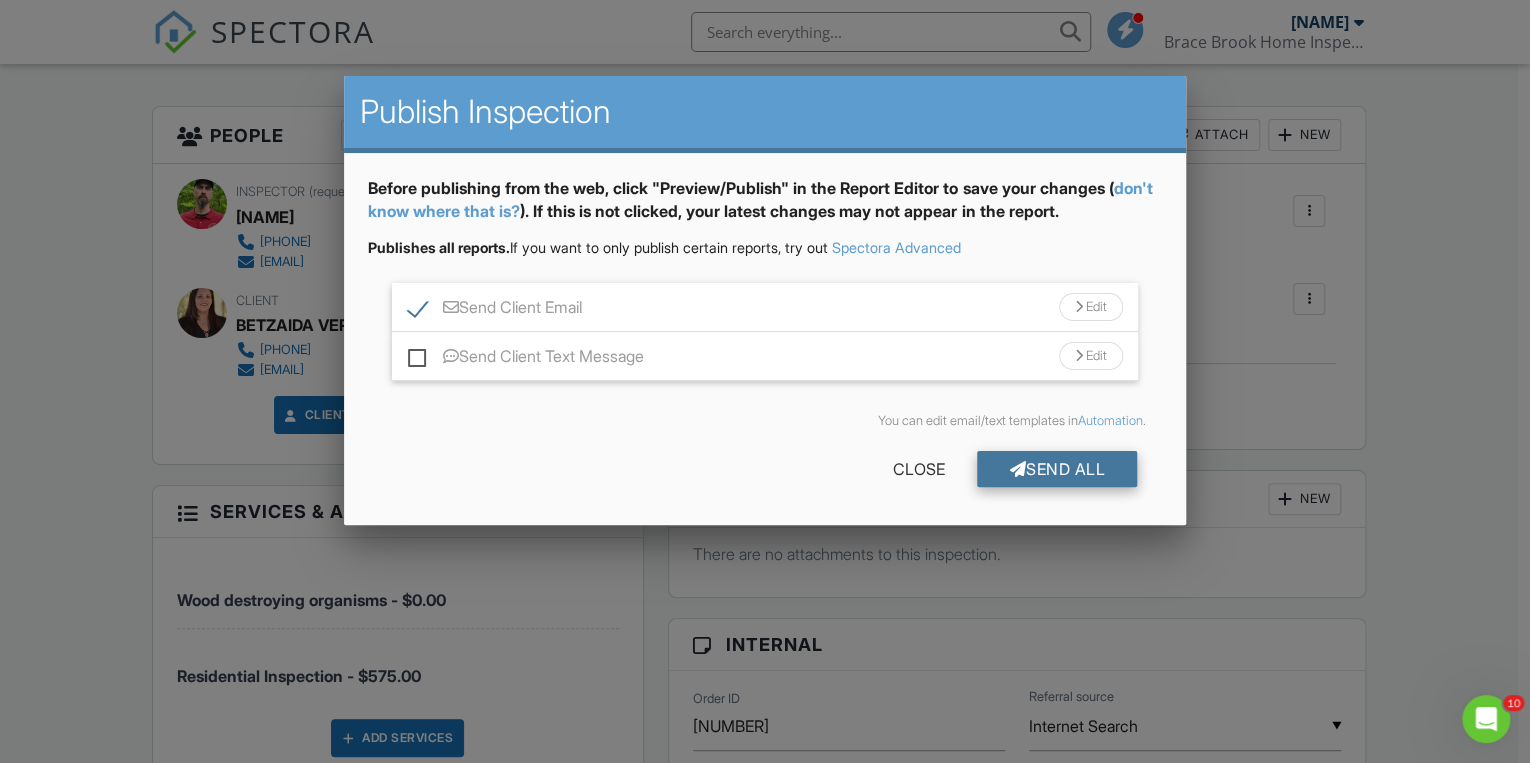 click on "Send All" at bounding box center (1057, 469) 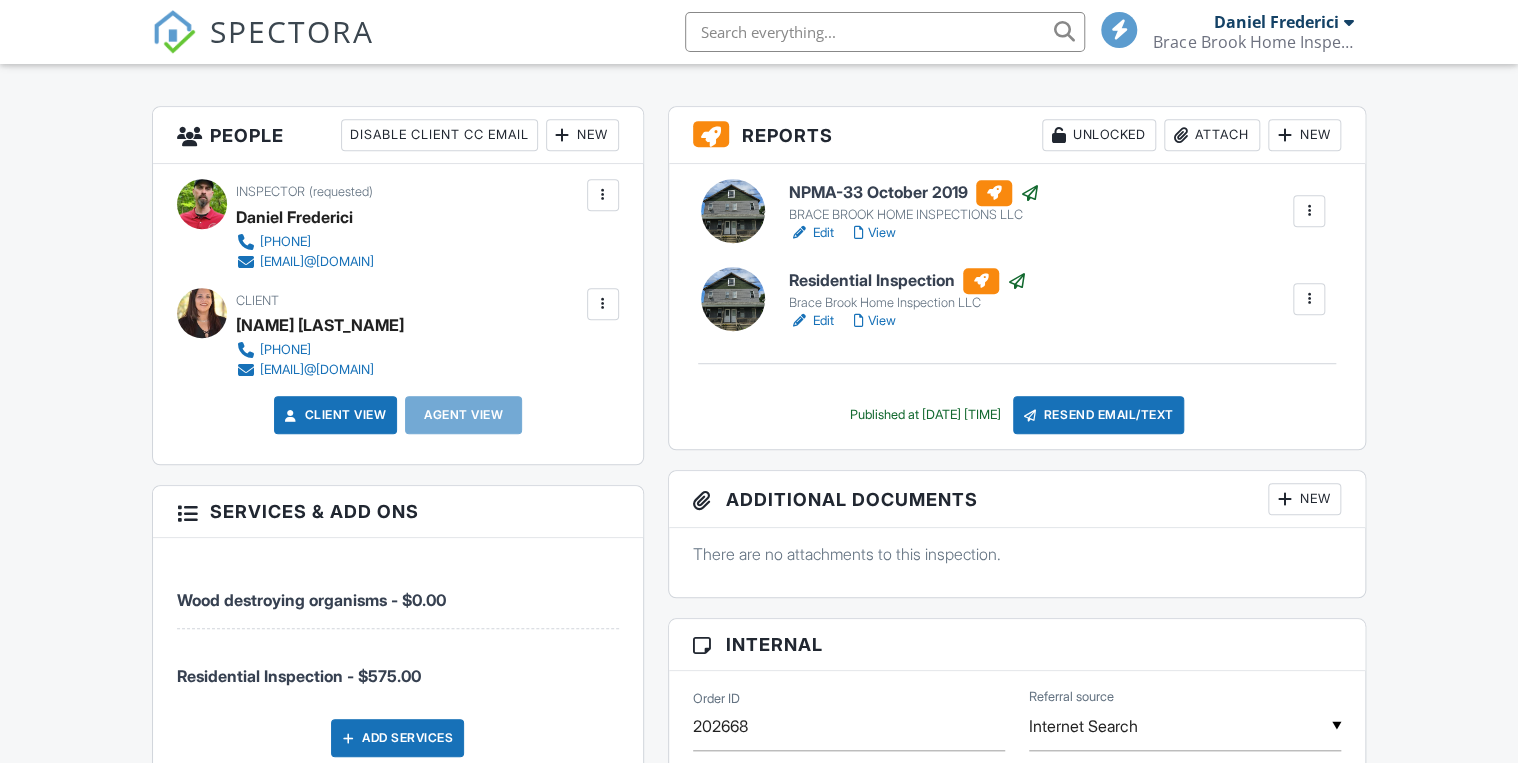 scroll, scrollTop: 480, scrollLeft: 0, axis: vertical 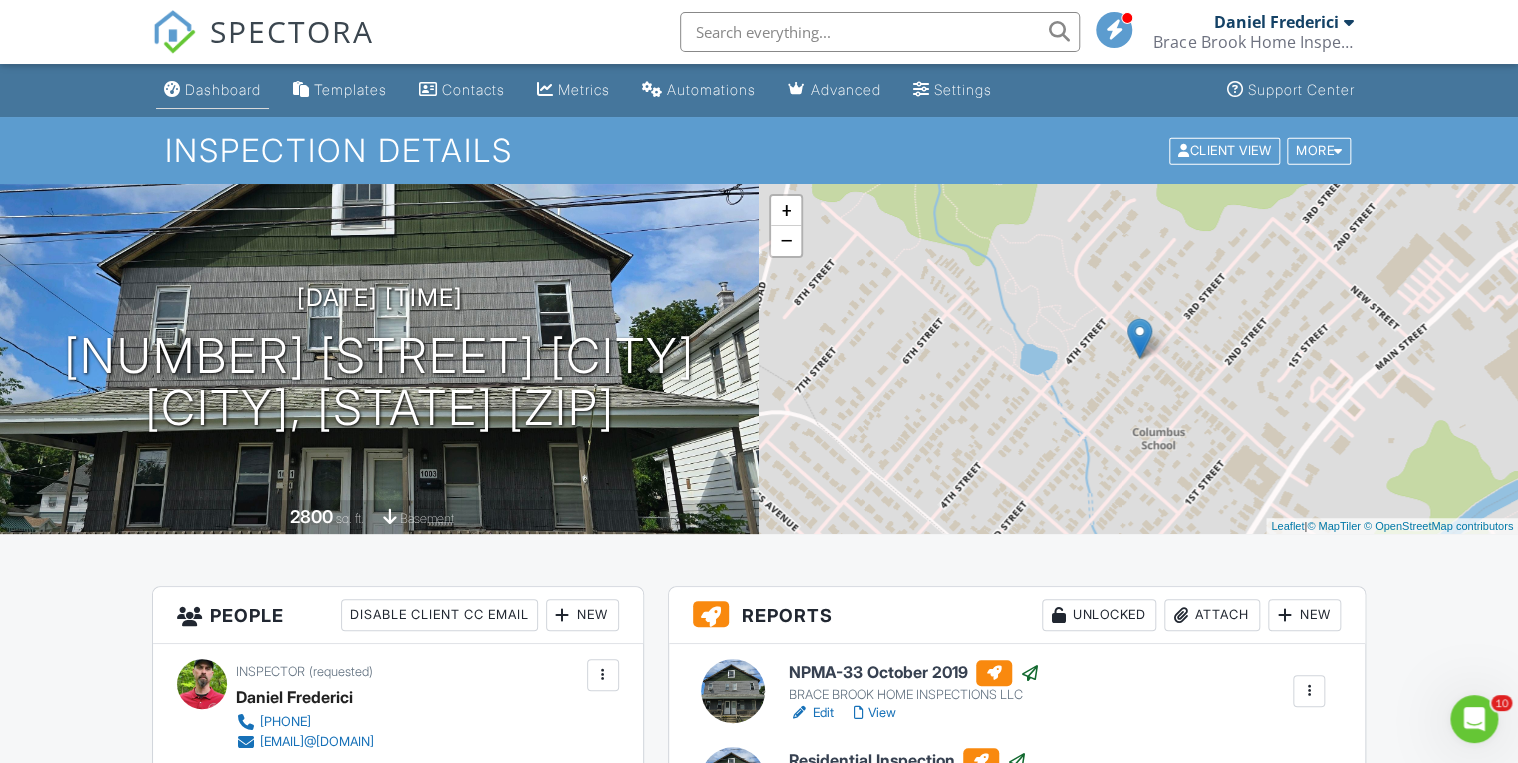 click on "Dashboard" at bounding box center [223, 89] 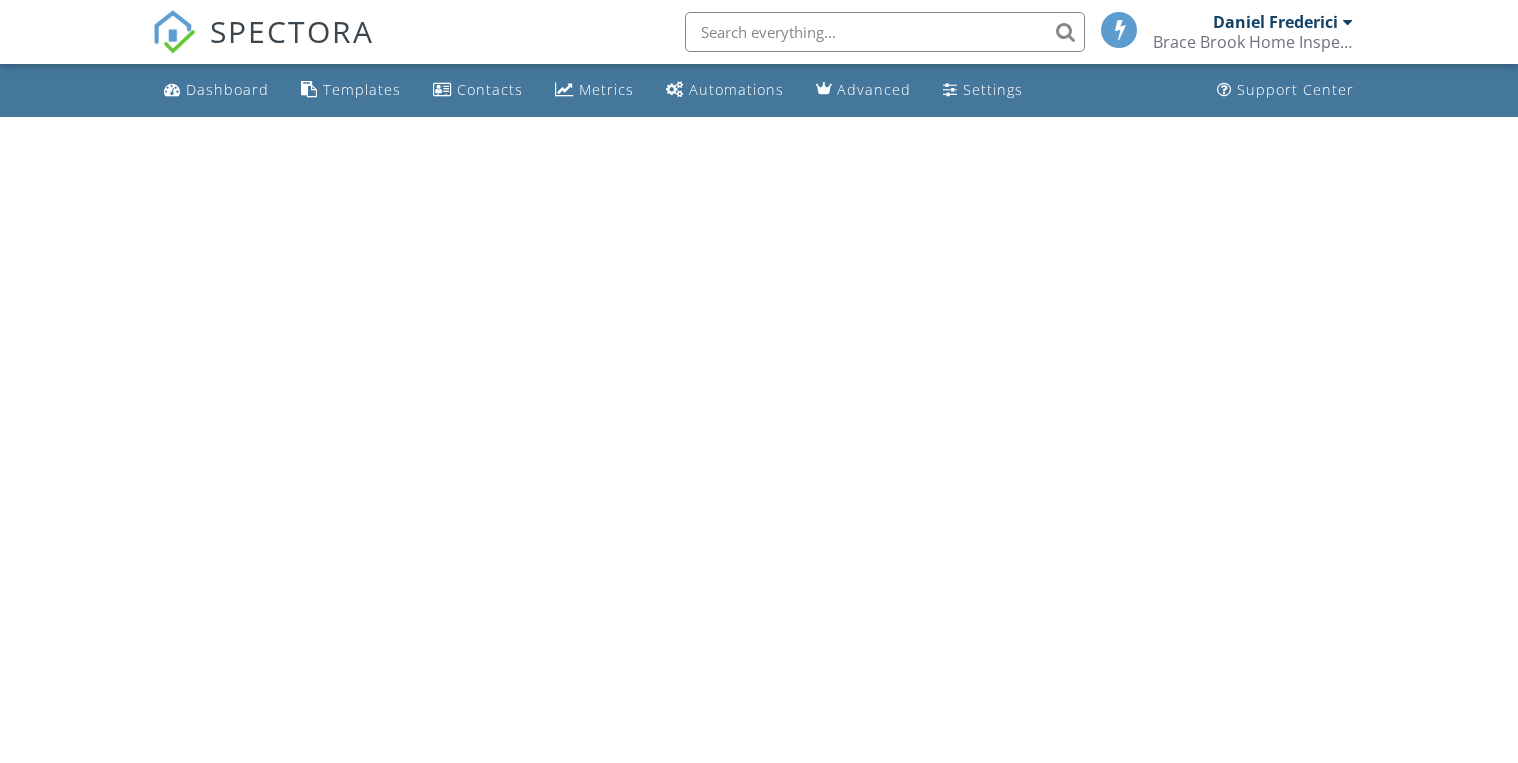 scroll, scrollTop: 0, scrollLeft: 0, axis: both 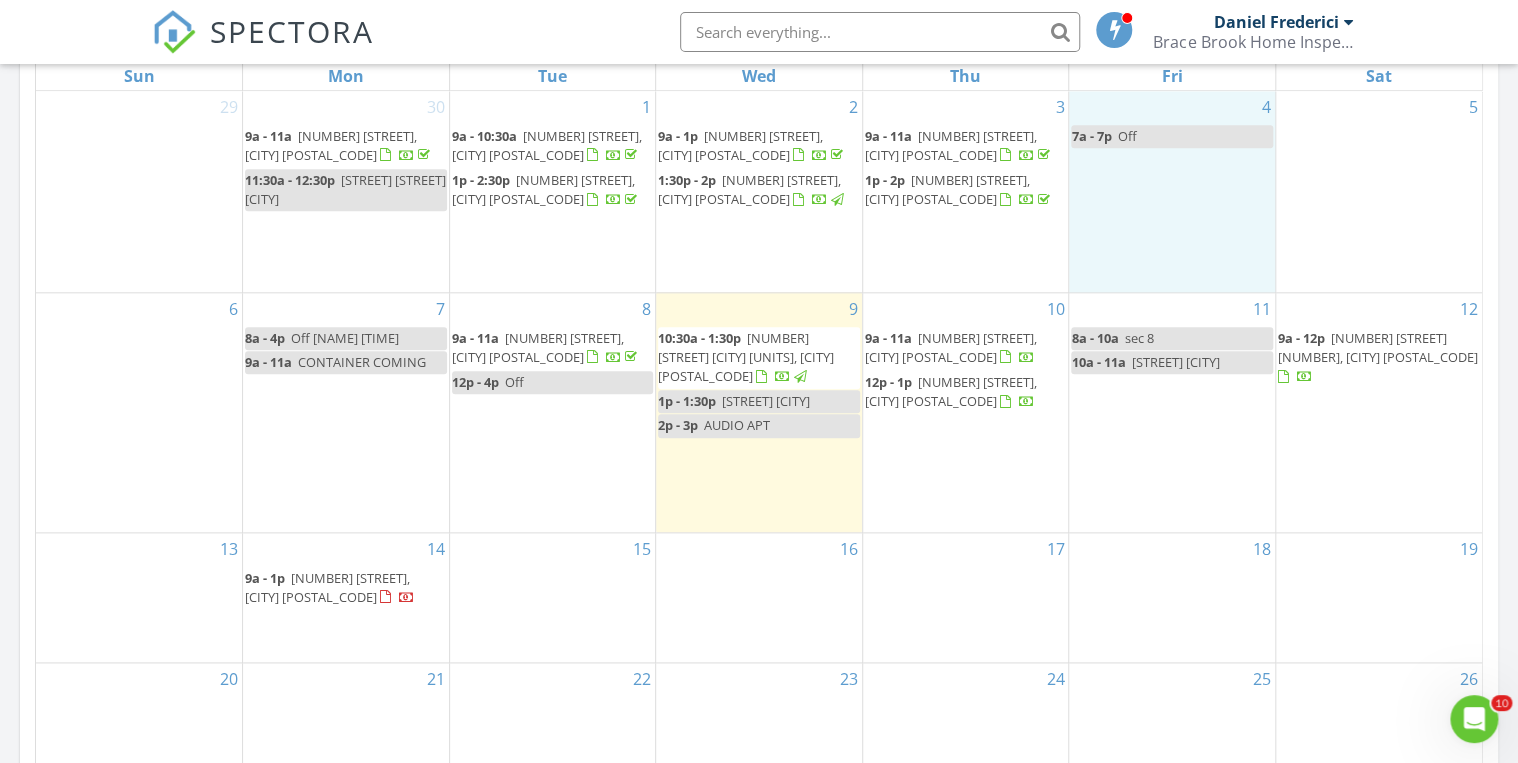 click on "4
7a - 7p
Off" at bounding box center [1172, 191] 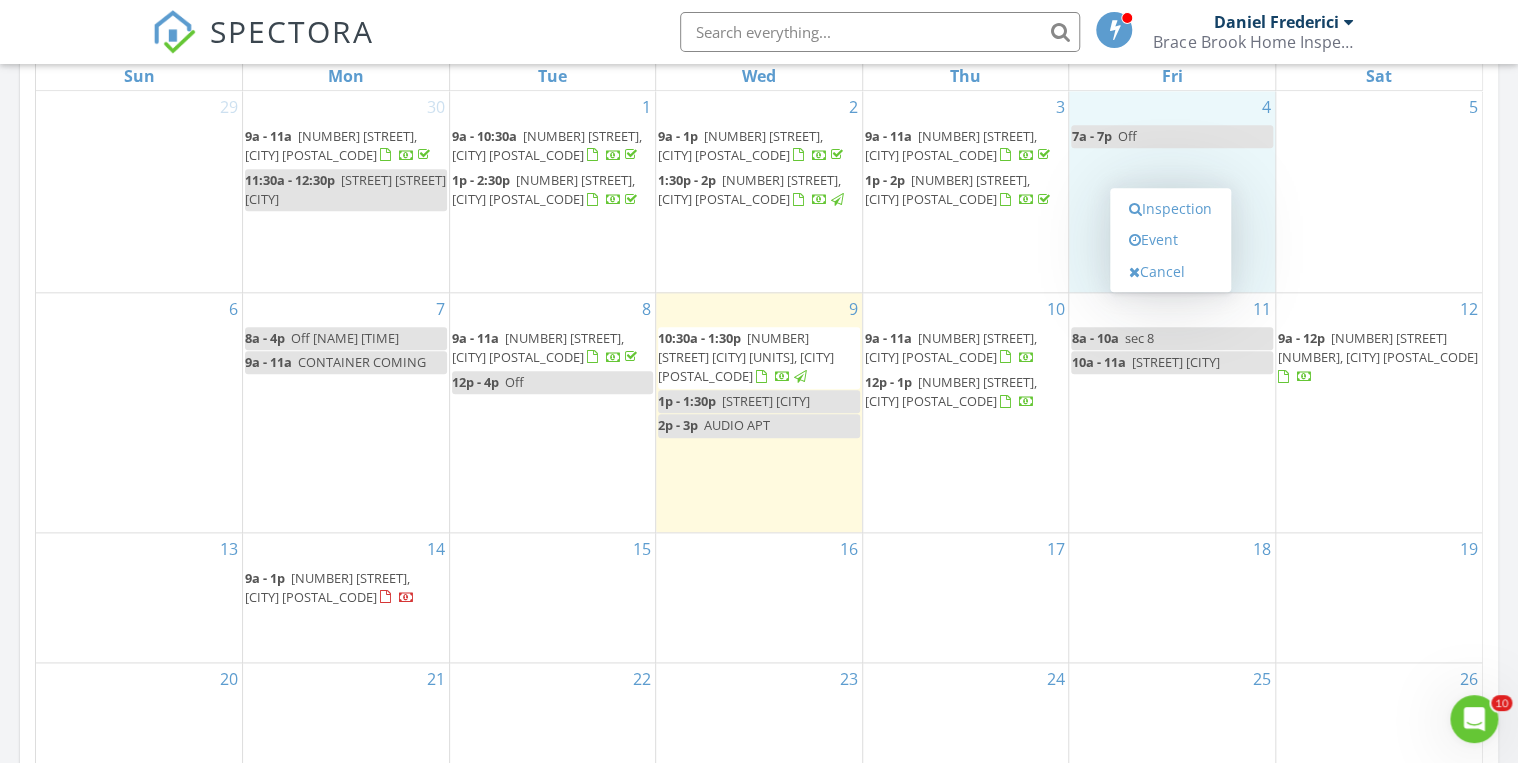 click on "Today
Daniel Frederici
10:30 am
1001 LINCOLN AVE OLYPHANT 2 UNITS, Olyphant, PA 18447
Daniel Frederici
45 minutes drive time   22.1 miles           1:00 pm
HAYMAN OLD FORGE
Daniel Frederici
2:00 pm
AUDIO APT
Daniel Frederici
New Inspection     New Quote         Map               1 + − Brace Brook Road, Governor Robert P. Casey Highway 35.5 km, 44 min Head northeast 100 m Turn right onto Brace Brook Road 3 km Turn right onto Pleasant Mt Drive 1.5 km Go straight onto White Rock Drive (PA 247) 1.5 km Continue right onto Main Street (PA 247) 400 m Continue onto Marion Street (PA 247) 500 m Turn left onto Main Street (PA 171) 8 km Turn left onto Reservoir Street 900 m Continue onto Morse Avenue 200 m Turn right onto Canaan Street 350 m 1.5 km 7 km 600 m 1 km 1 km 3 km 1 km" at bounding box center [759, 210] 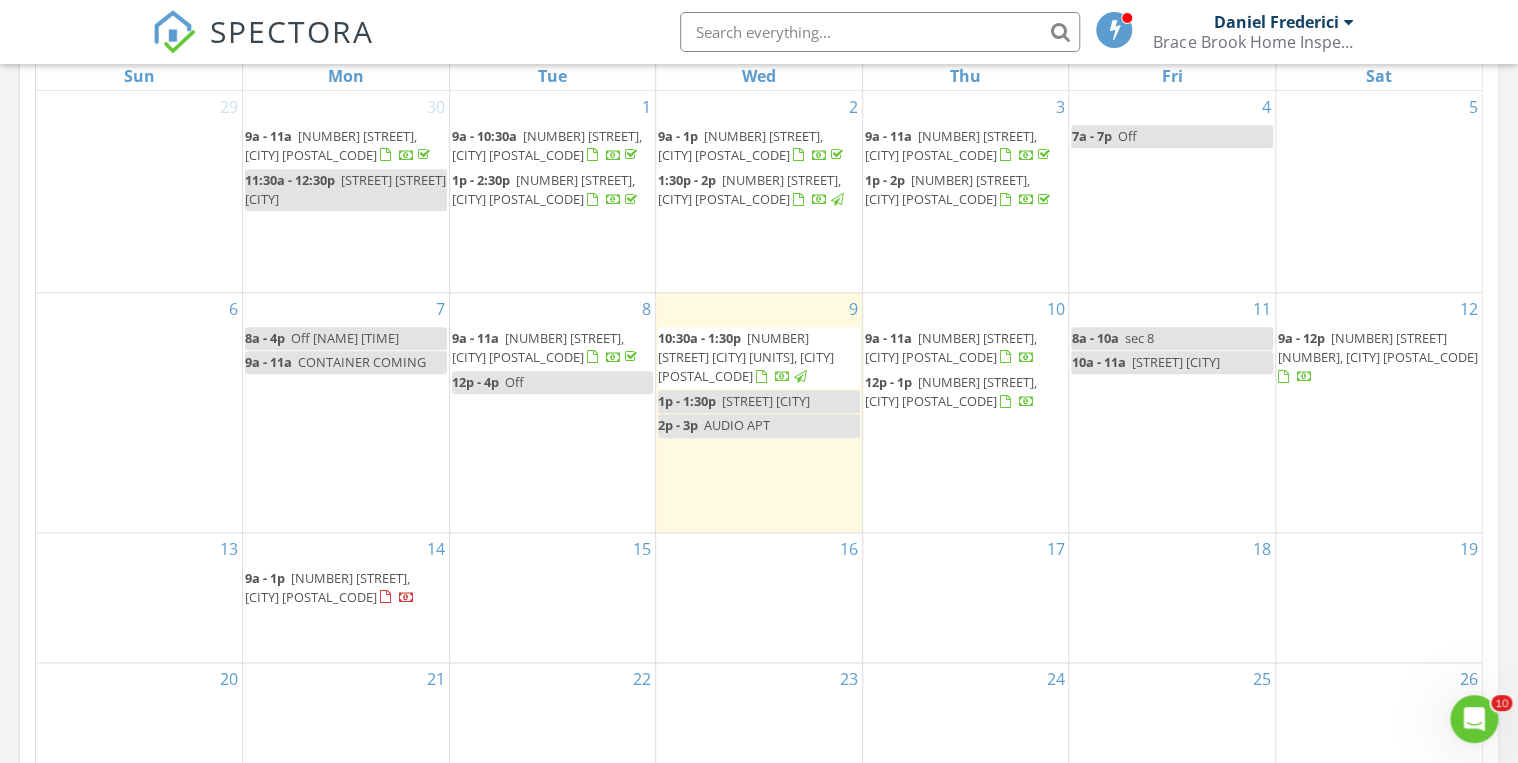 click on "9a - 1p
719 Homestead Ave, Effort 18330" at bounding box center [330, 587] 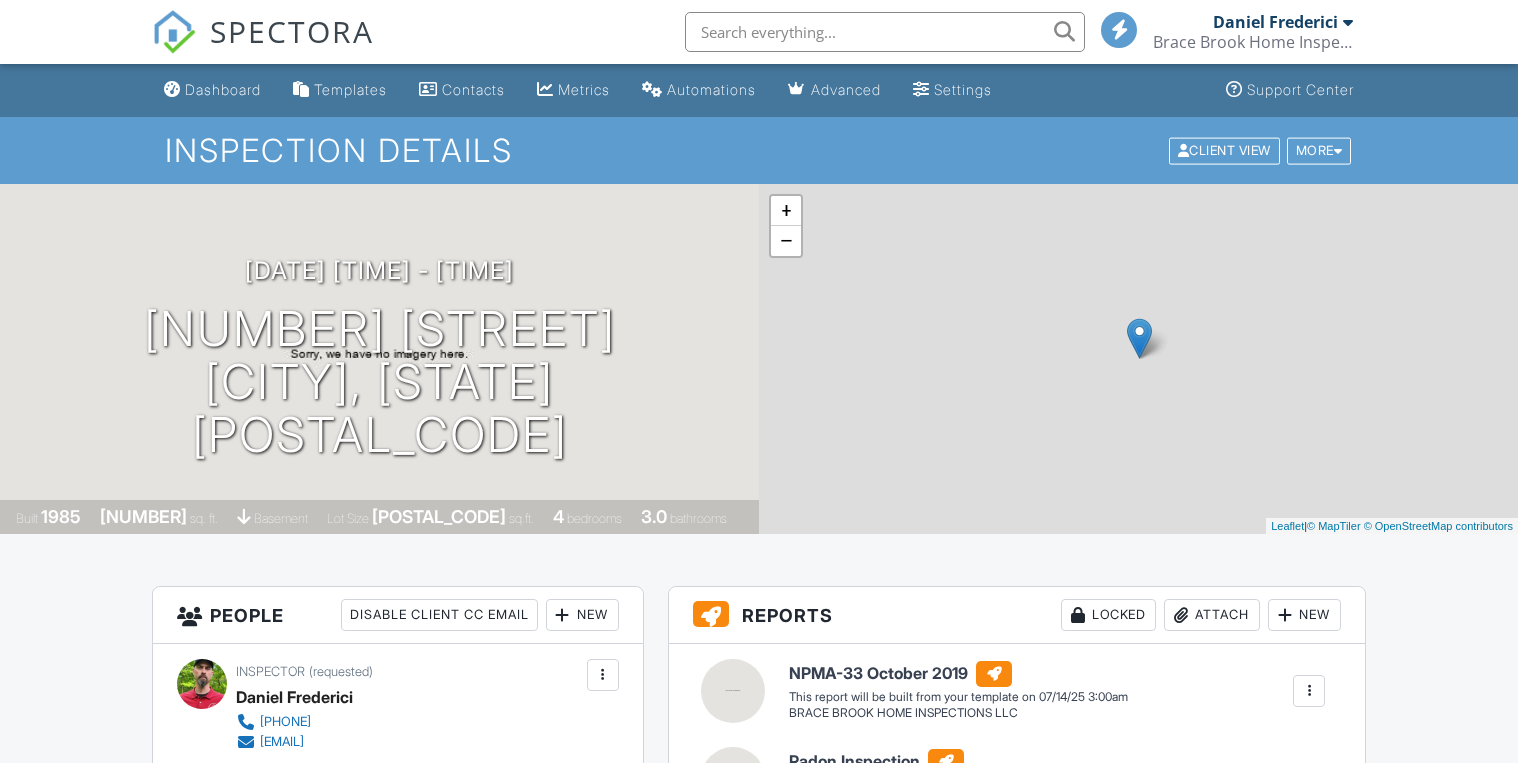 scroll, scrollTop: 0, scrollLeft: 0, axis: both 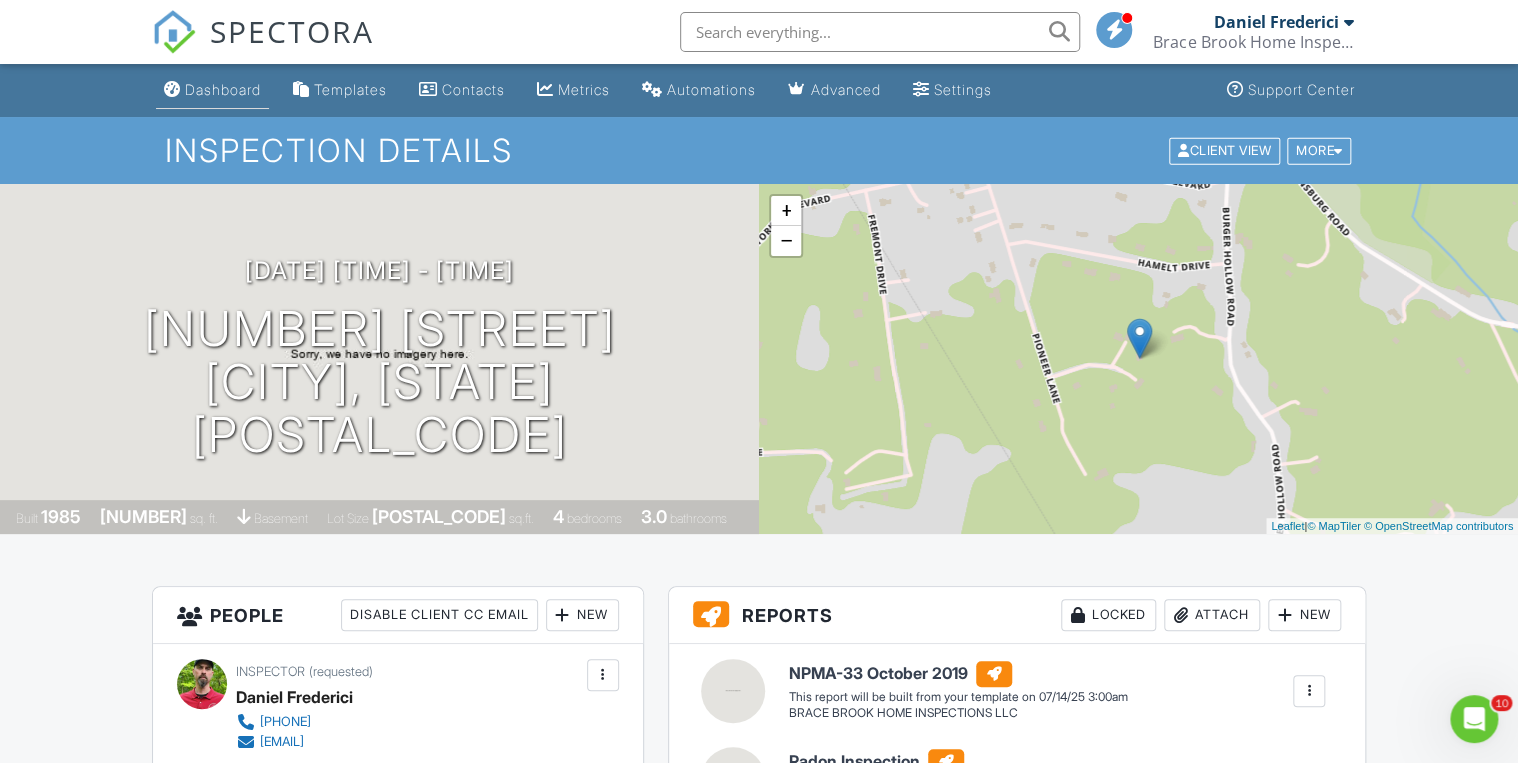 click on "Dashboard" at bounding box center (223, 89) 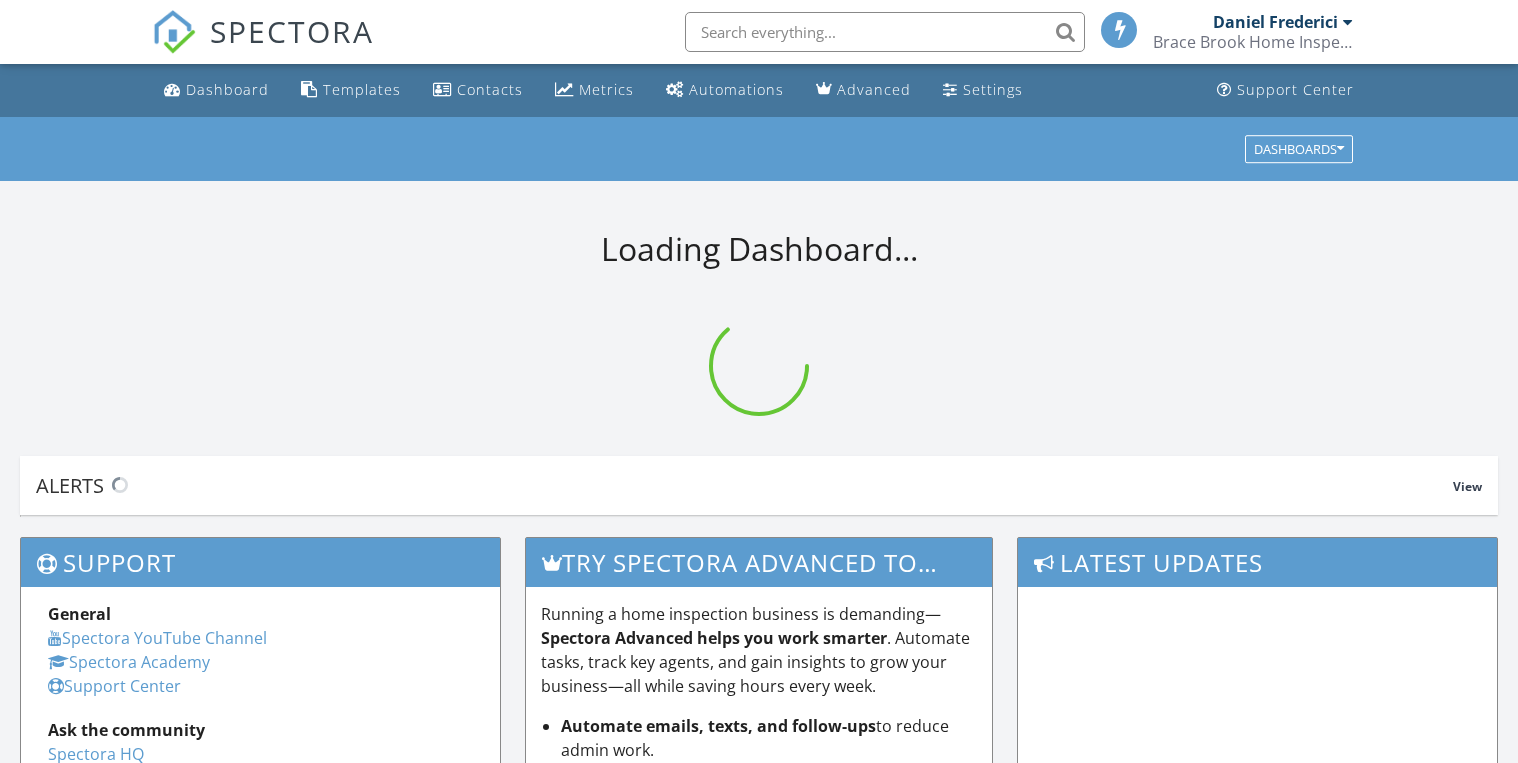 scroll, scrollTop: 0, scrollLeft: 0, axis: both 